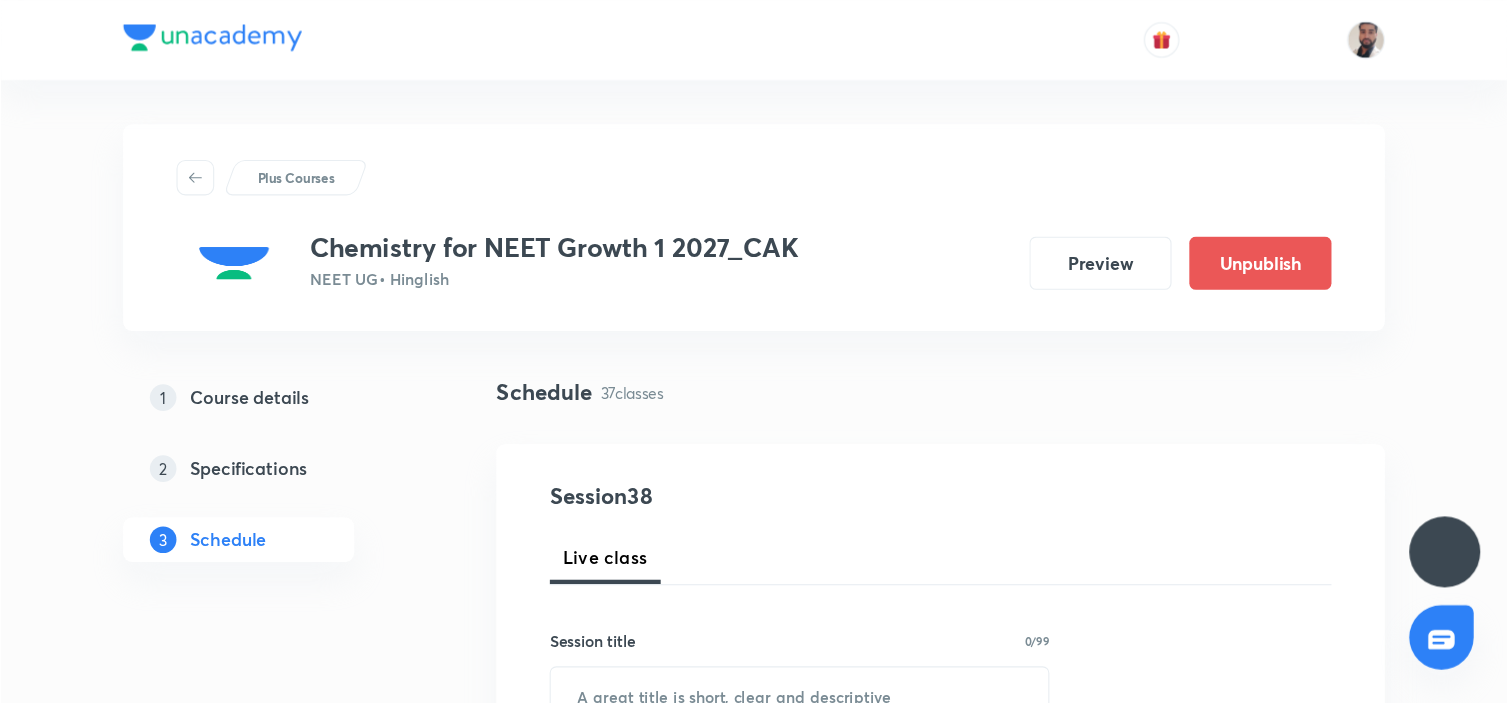 scroll, scrollTop: 0, scrollLeft: 0, axis: both 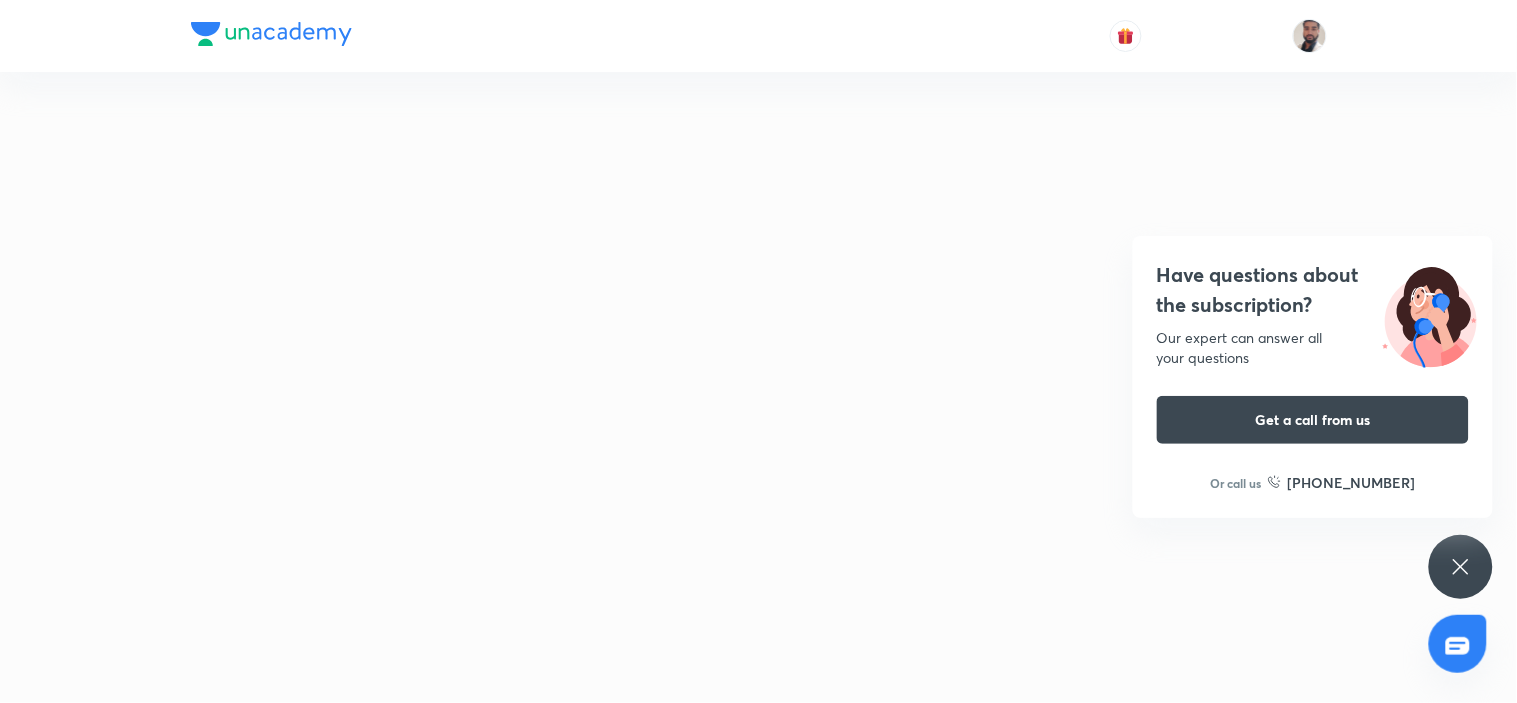 click 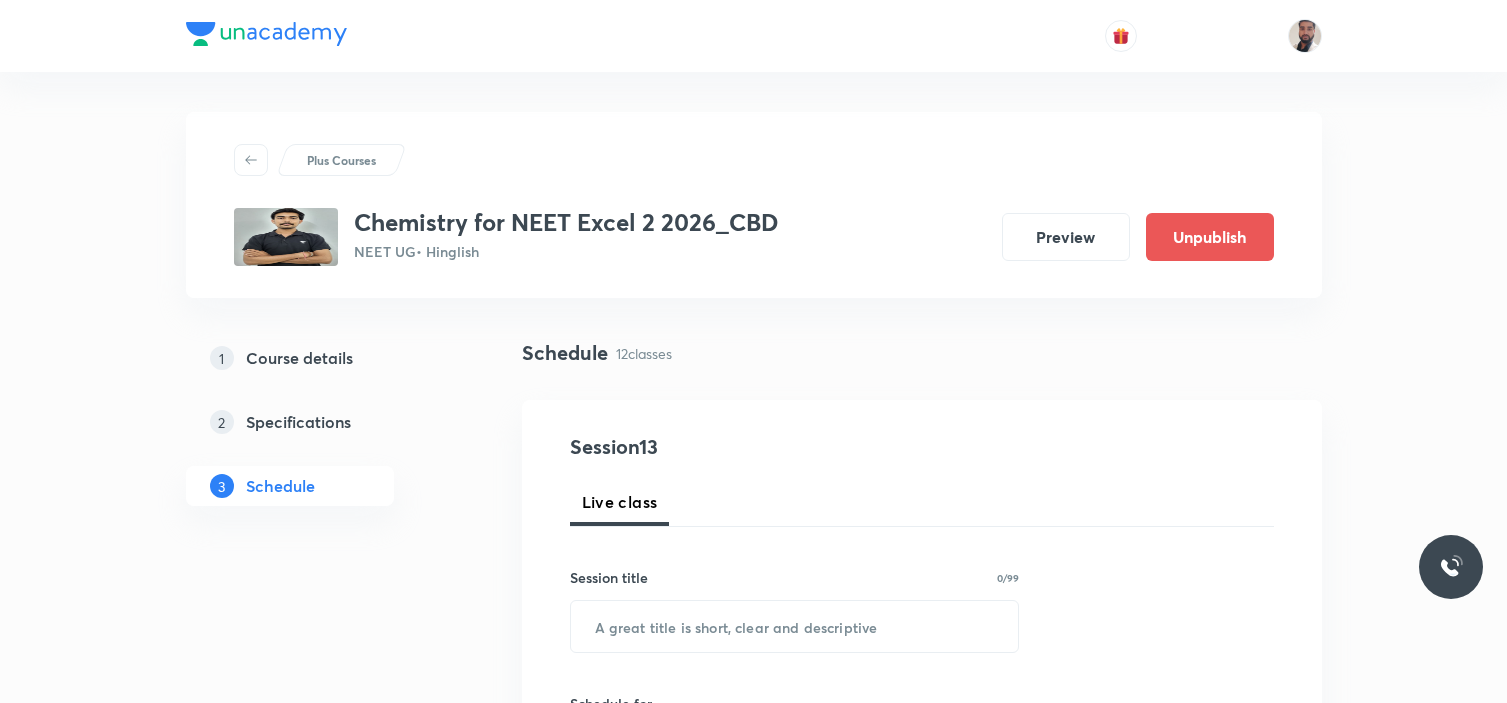 scroll, scrollTop: 0, scrollLeft: 0, axis: both 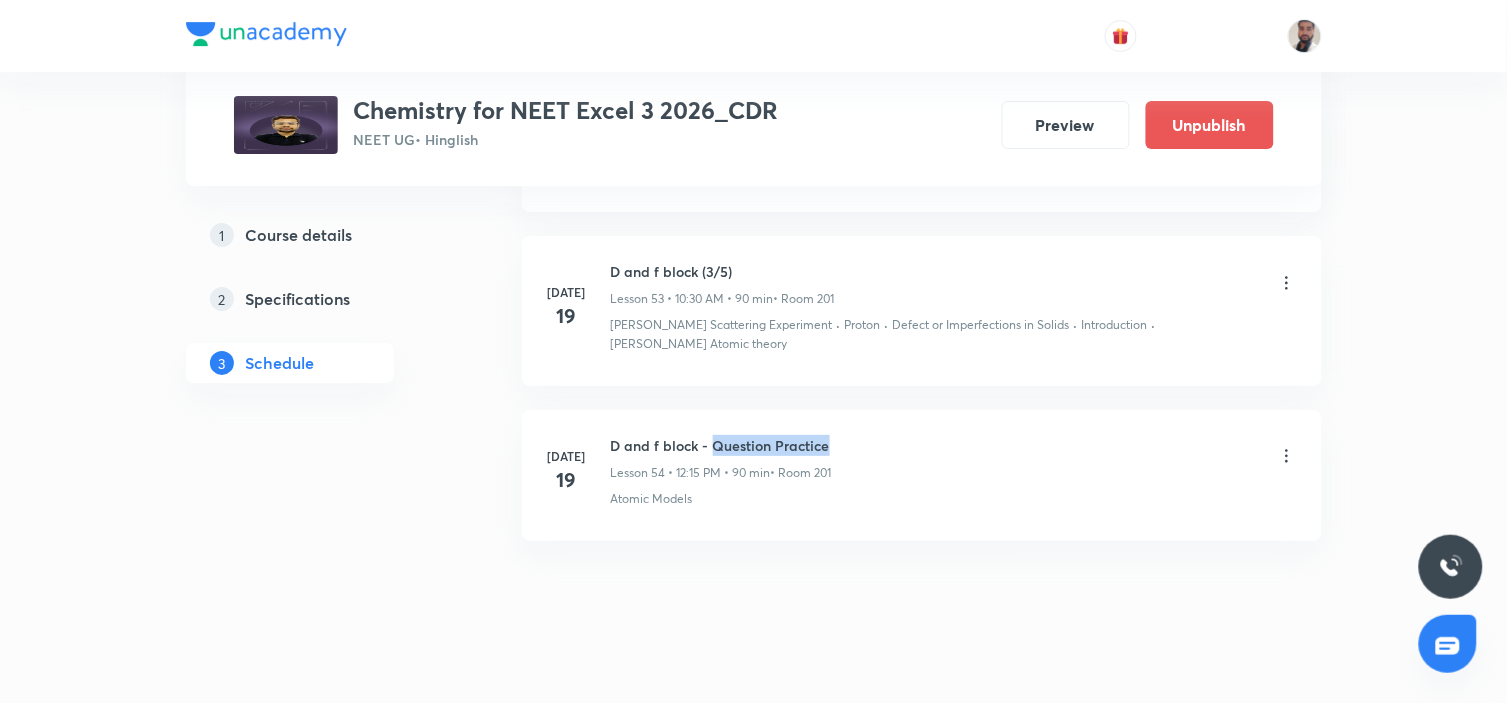 drag, startPoint x: 850, startPoint y: 428, endPoint x: 712, endPoint y: 415, distance: 138.61096 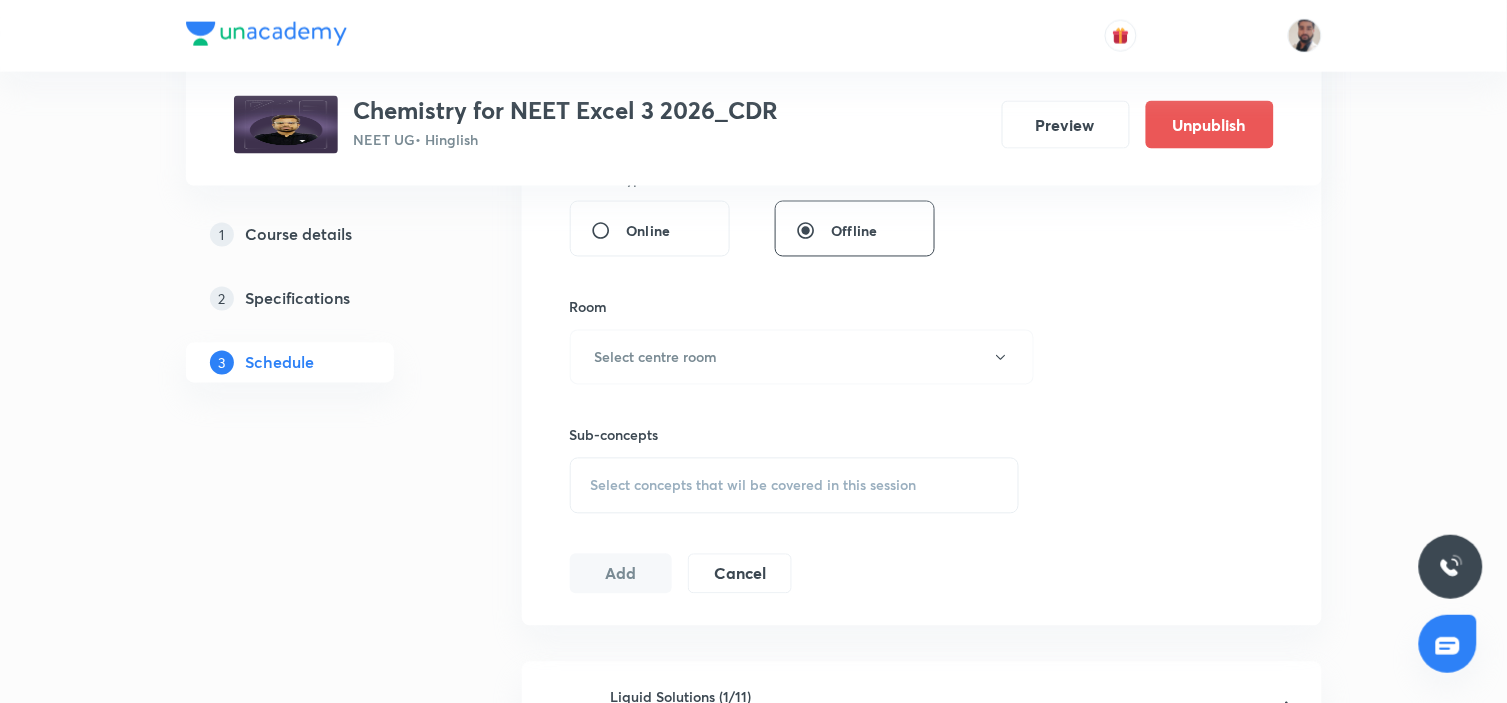 scroll, scrollTop: 0, scrollLeft: 0, axis: both 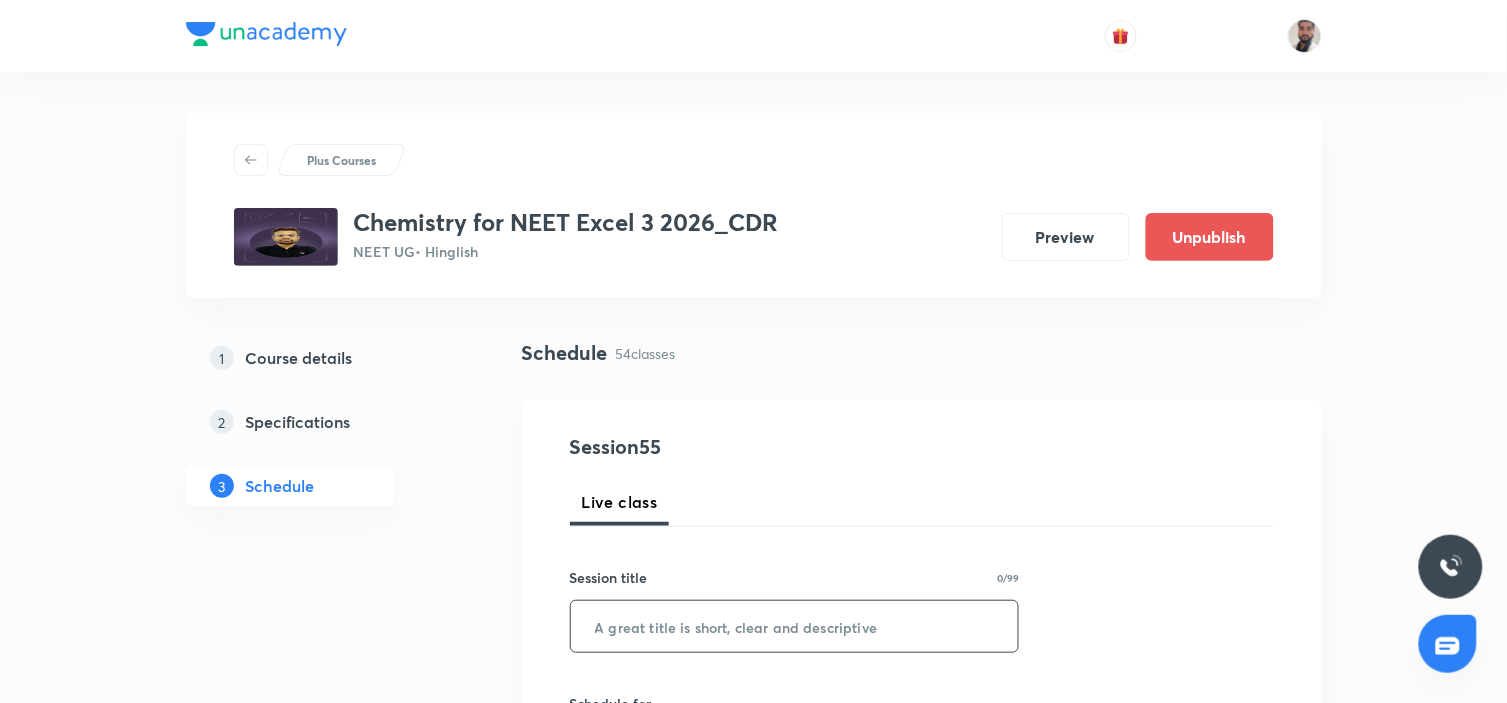 click at bounding box center [795, 626] 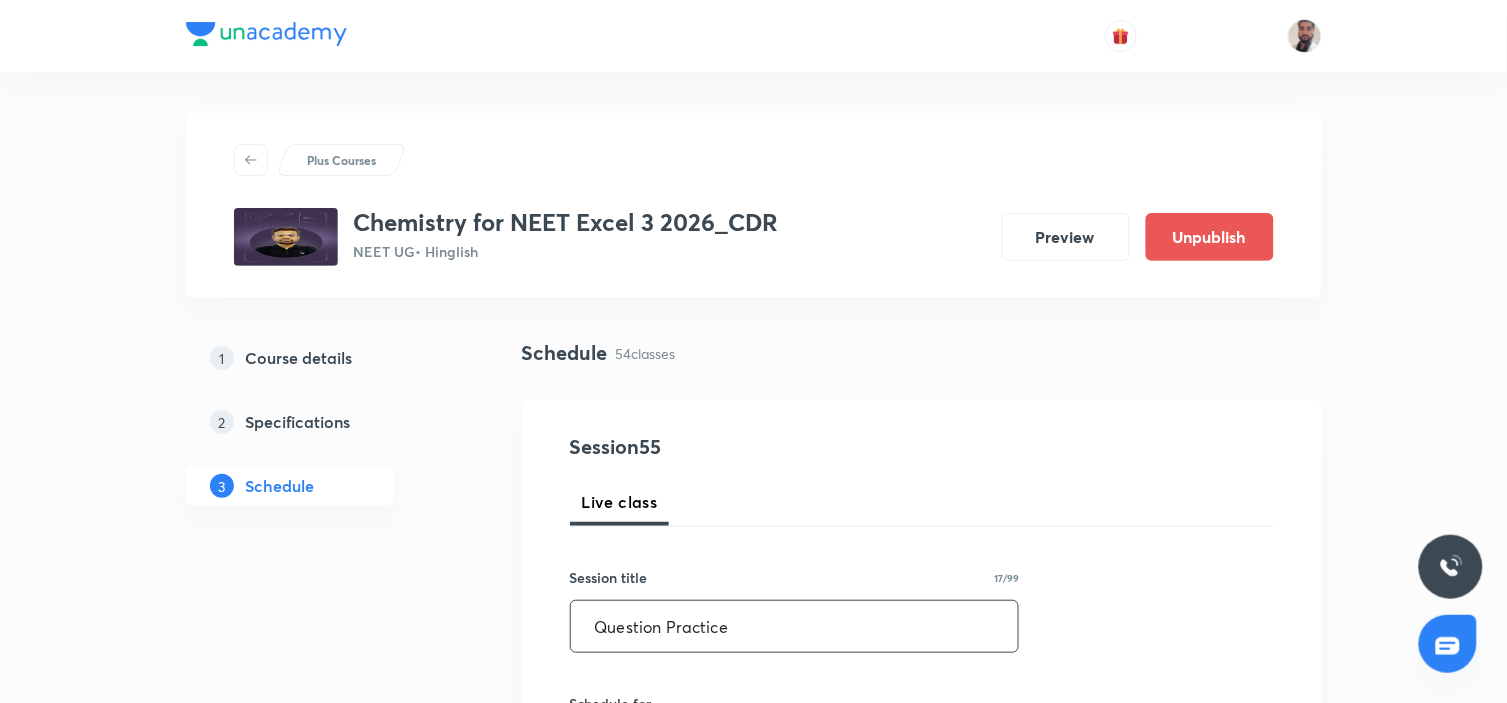 click on "Question Practice" at bounding box center (795, 626) 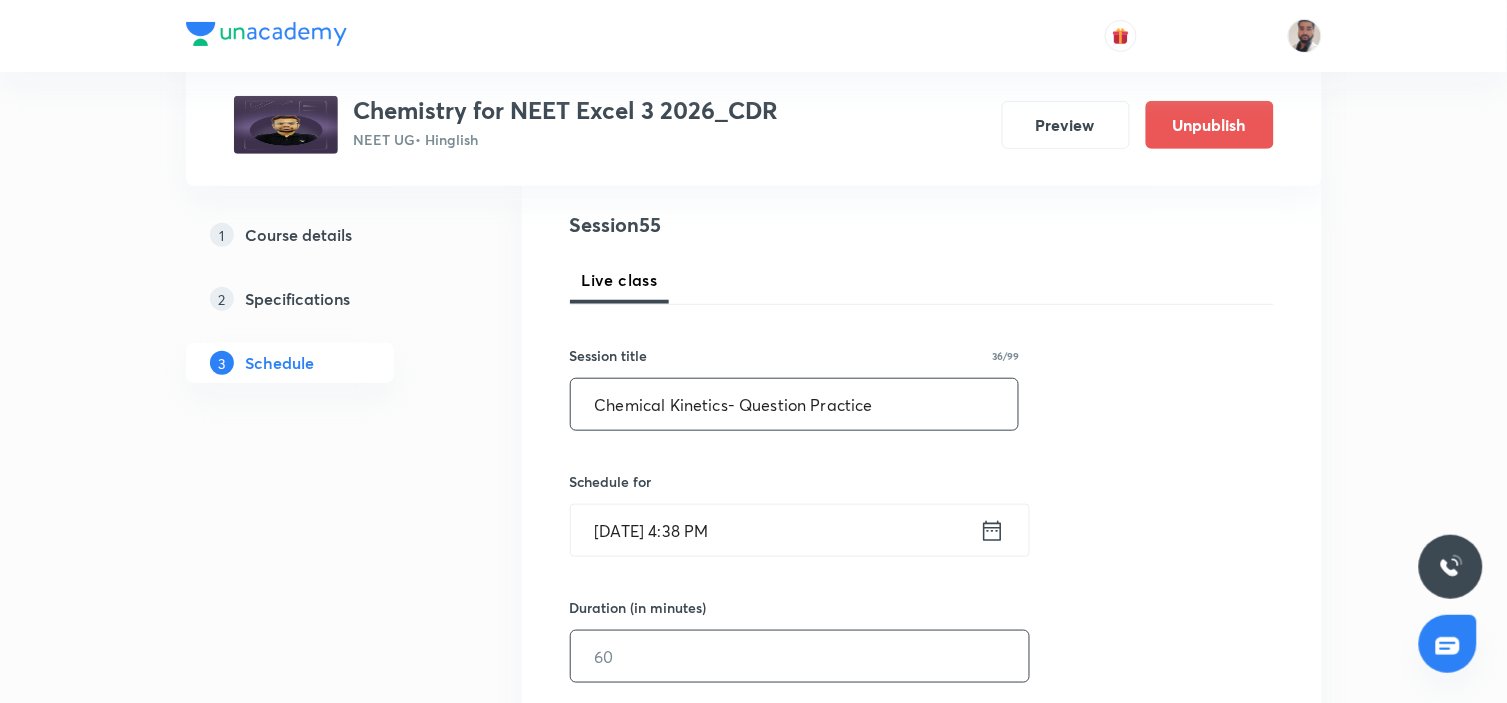 scroll, scrollTop: 444, scrollLeft: 0, axis: vertical 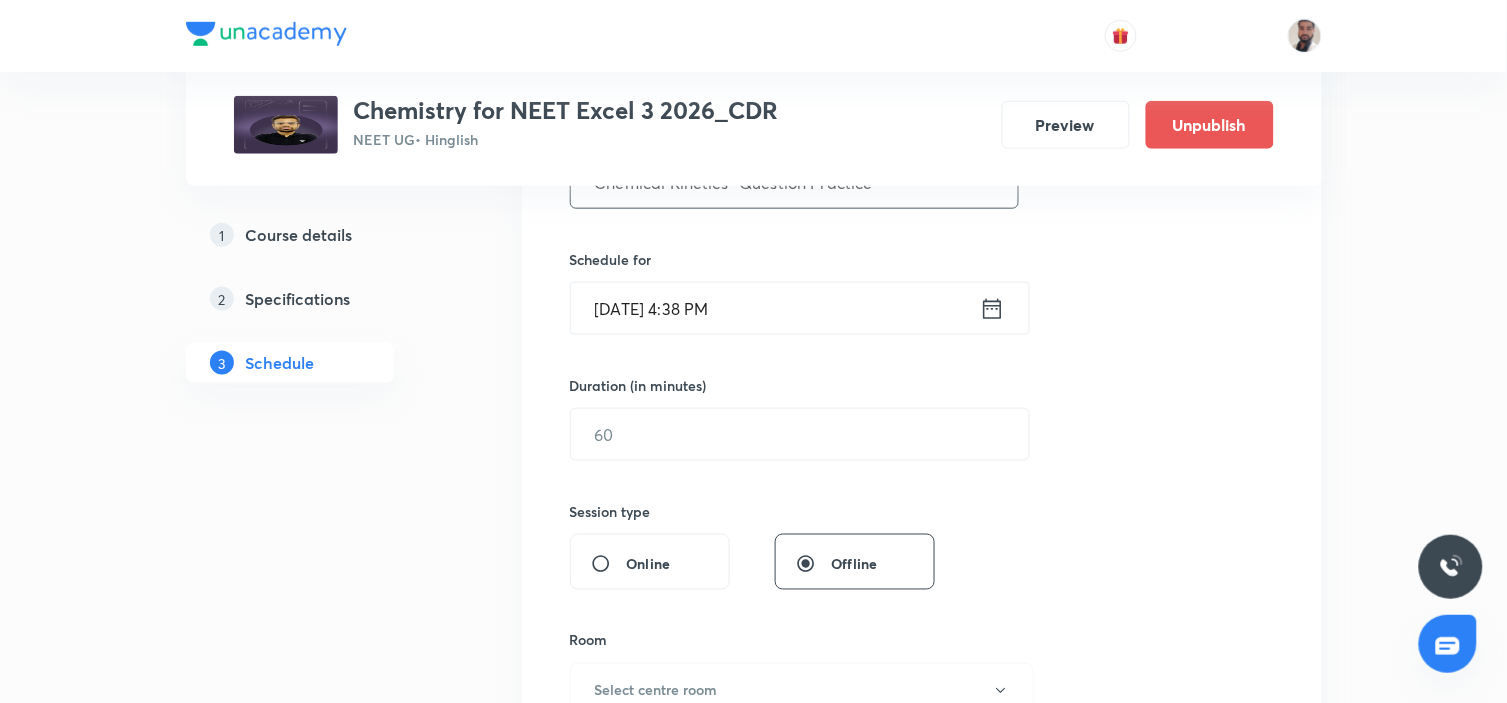 type on "Chemical Kinetics- Question Practice" 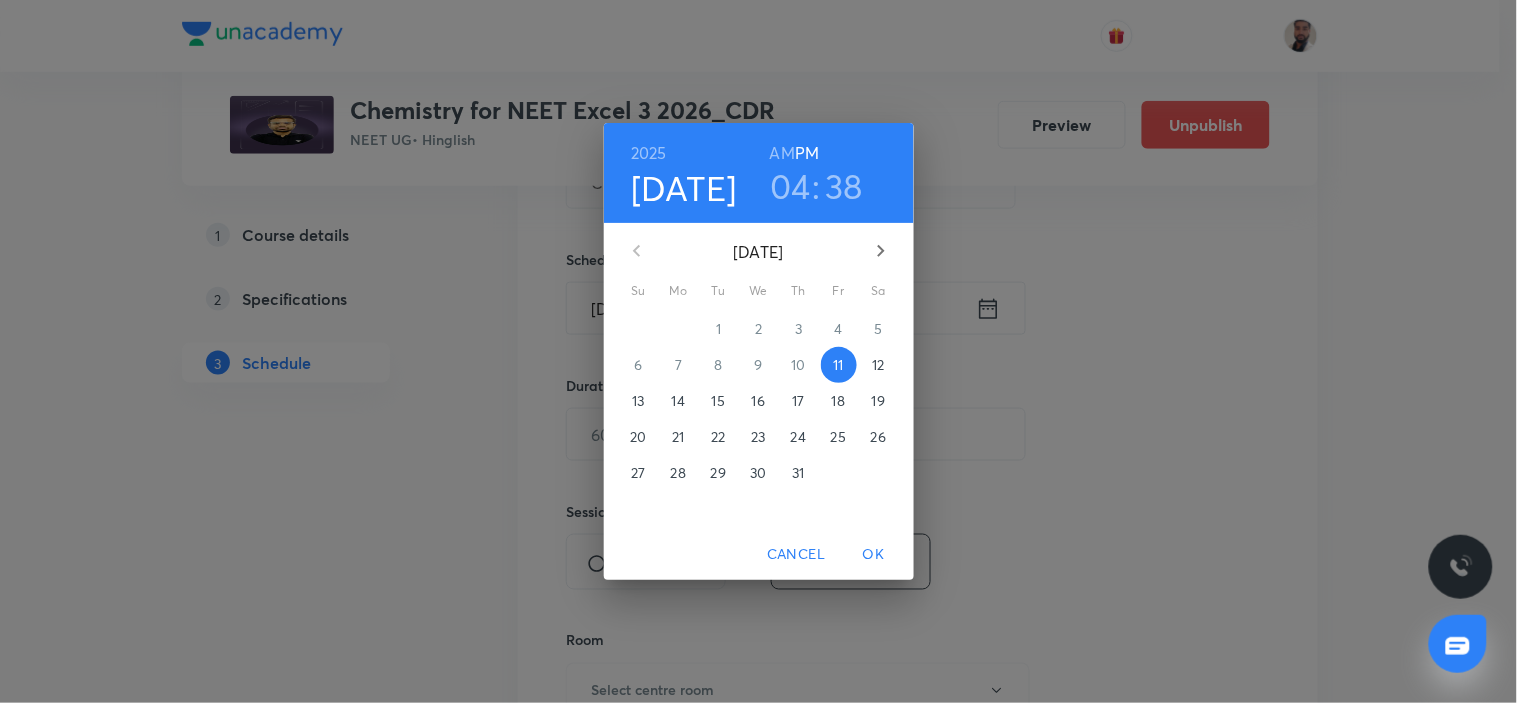 click on "12" at bounding box center [878, 365] 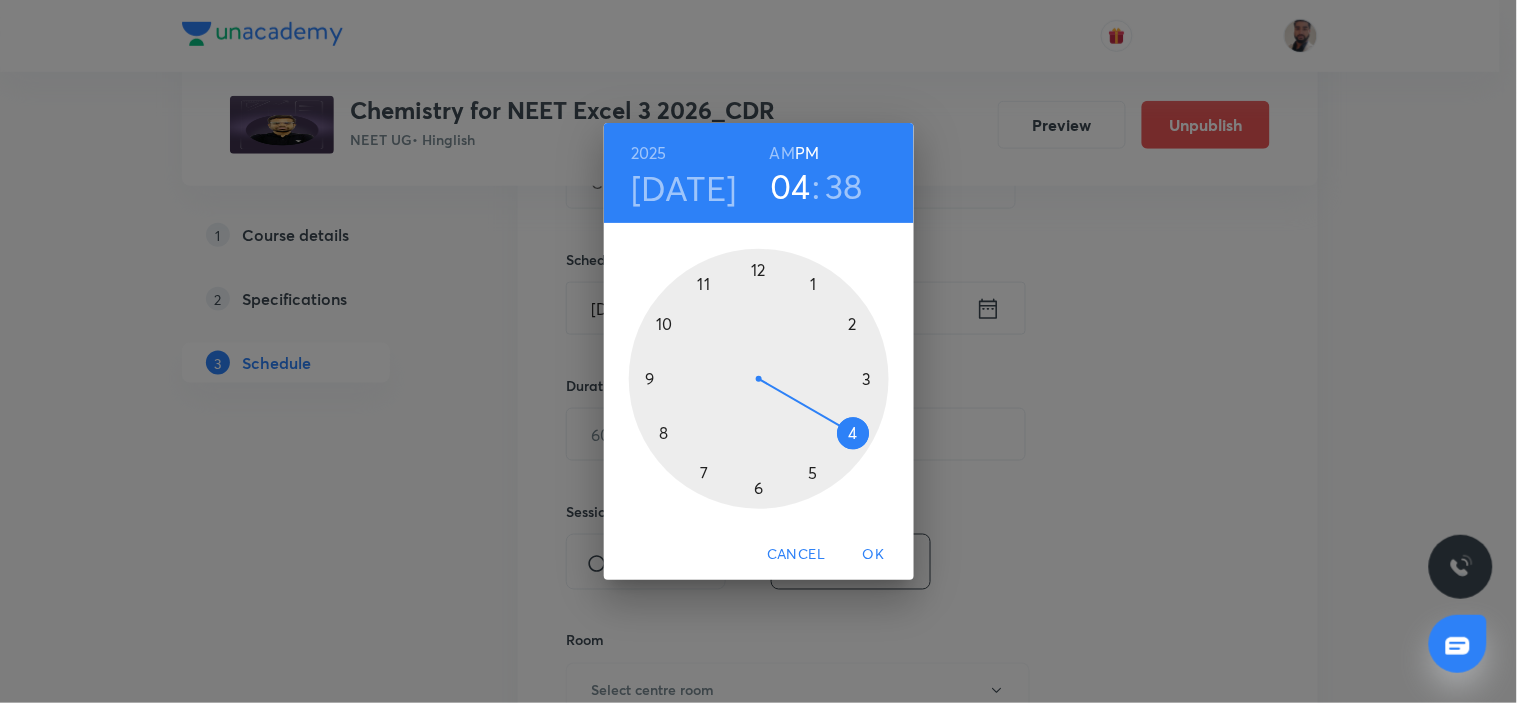 click at bounding box center (759, 379) 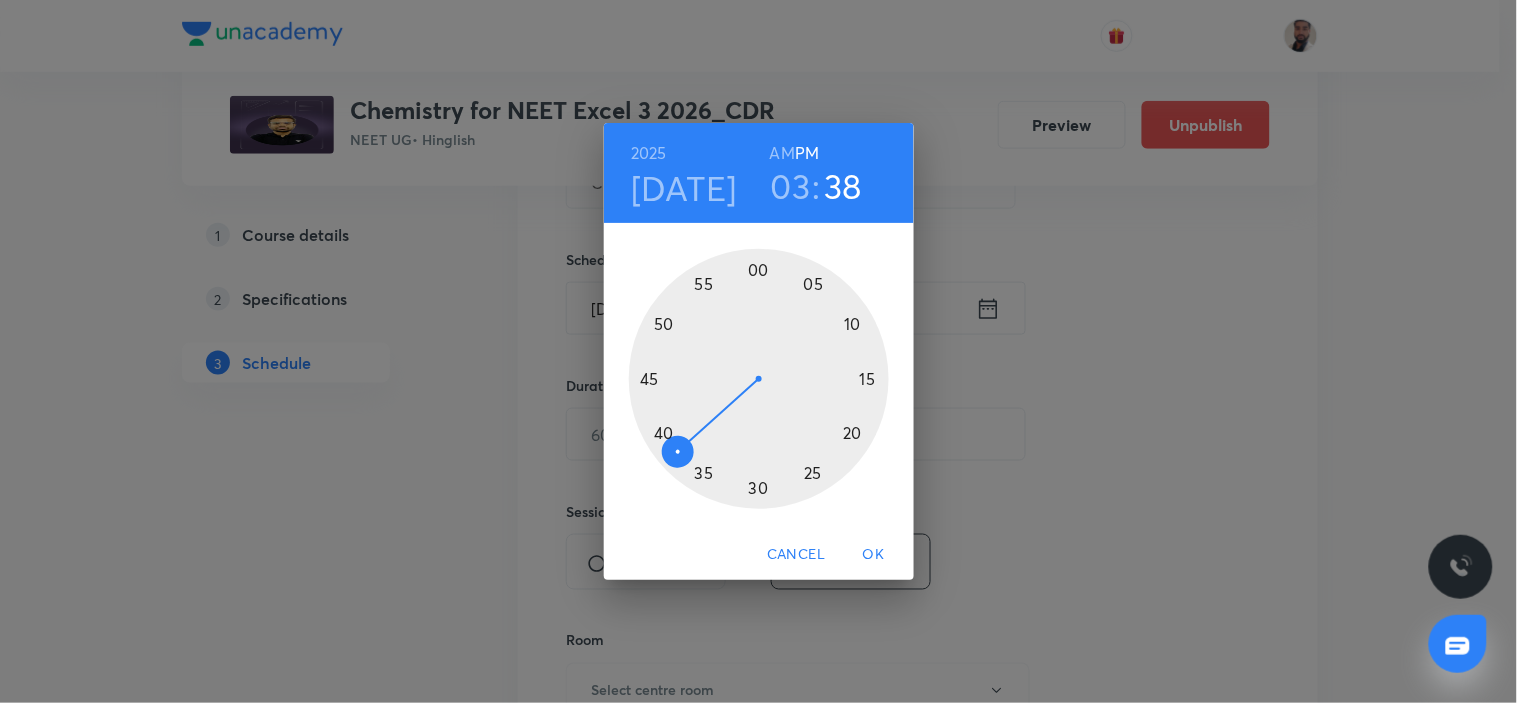 click at bounding box center [759, 379] 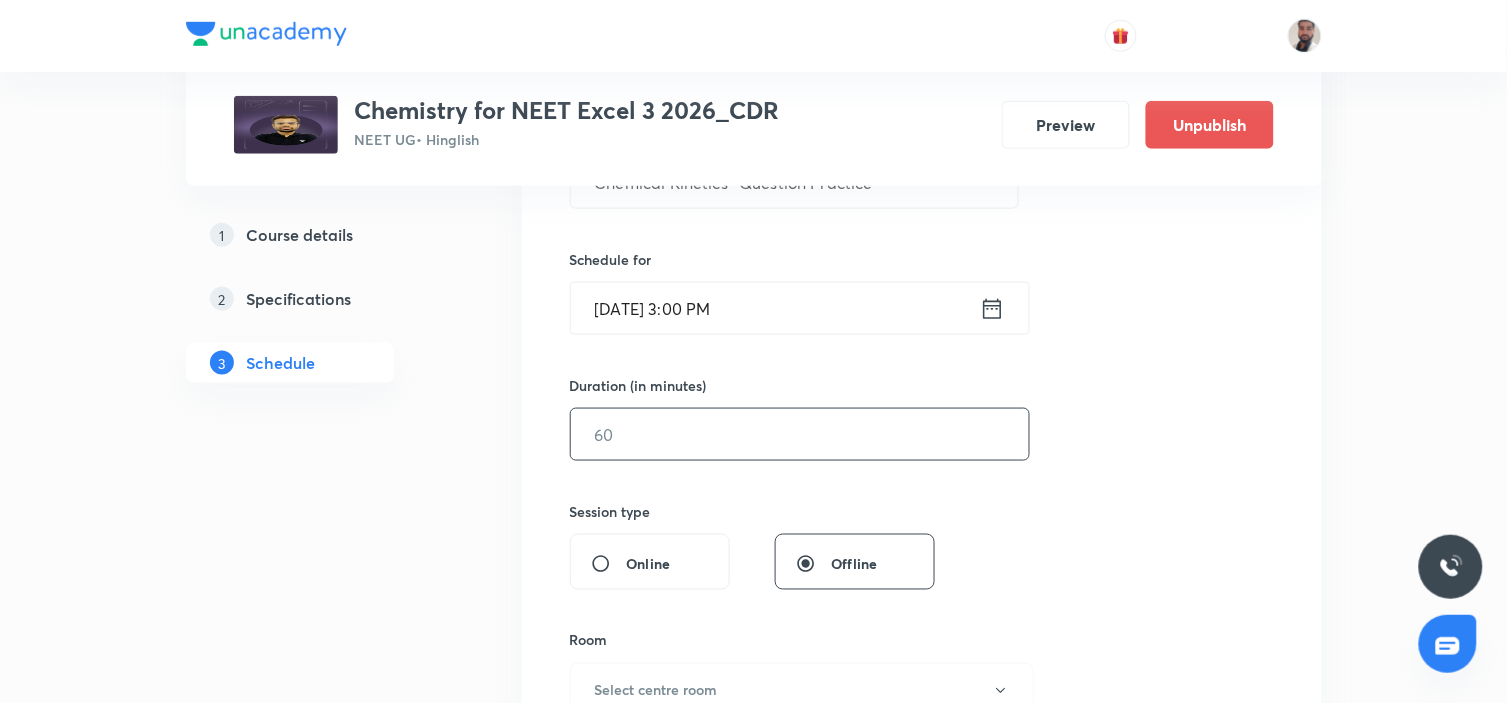 click at bounding box center (800, 434) 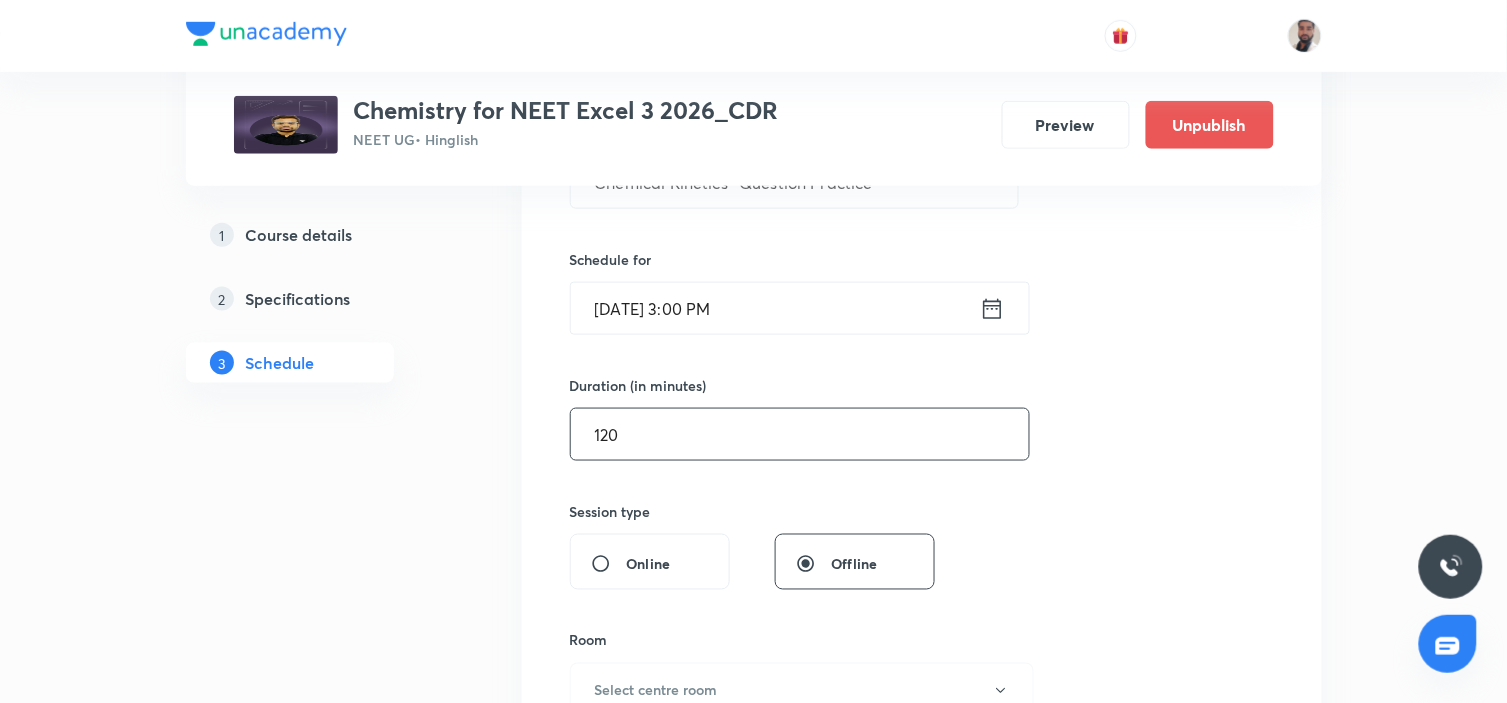 scroll, scrollTop: 777, scrollLeft: 0, axis: vertical 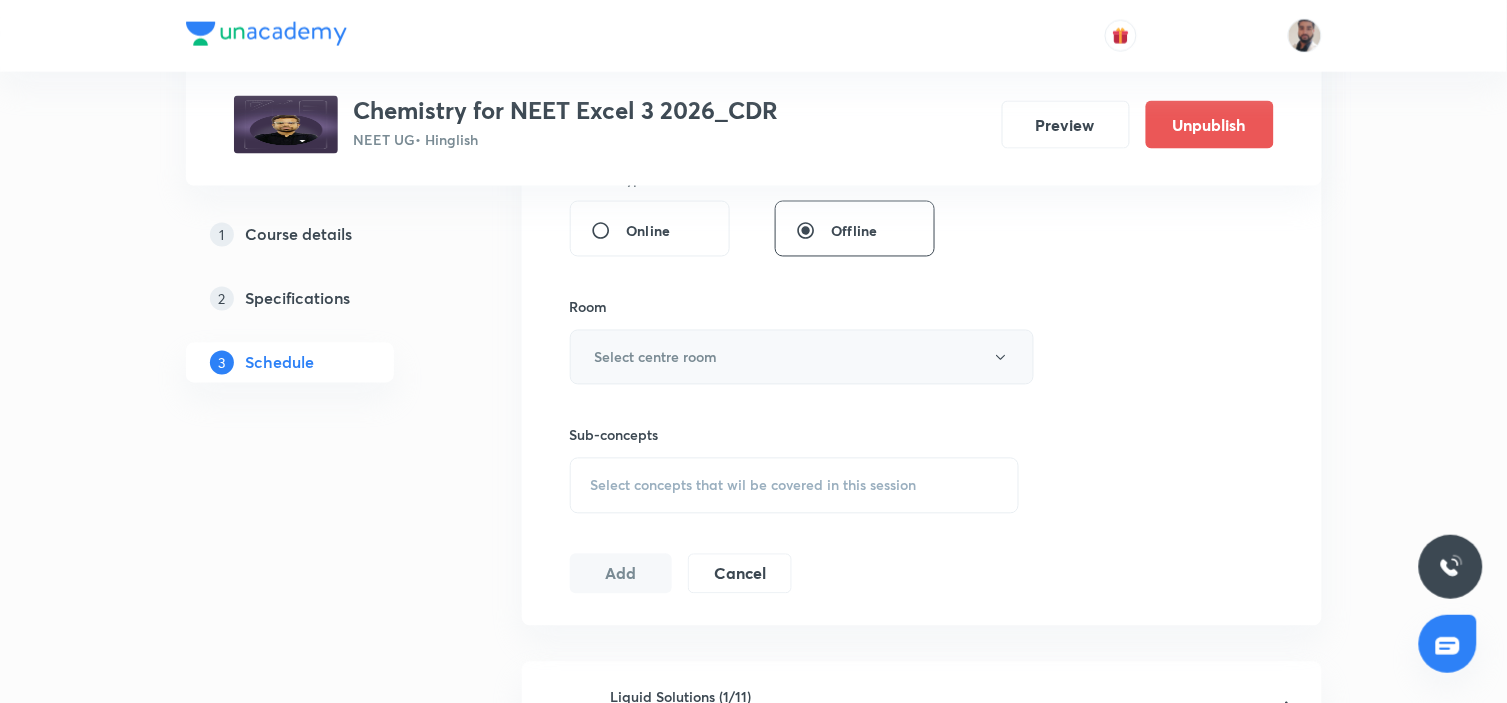 type on "120" 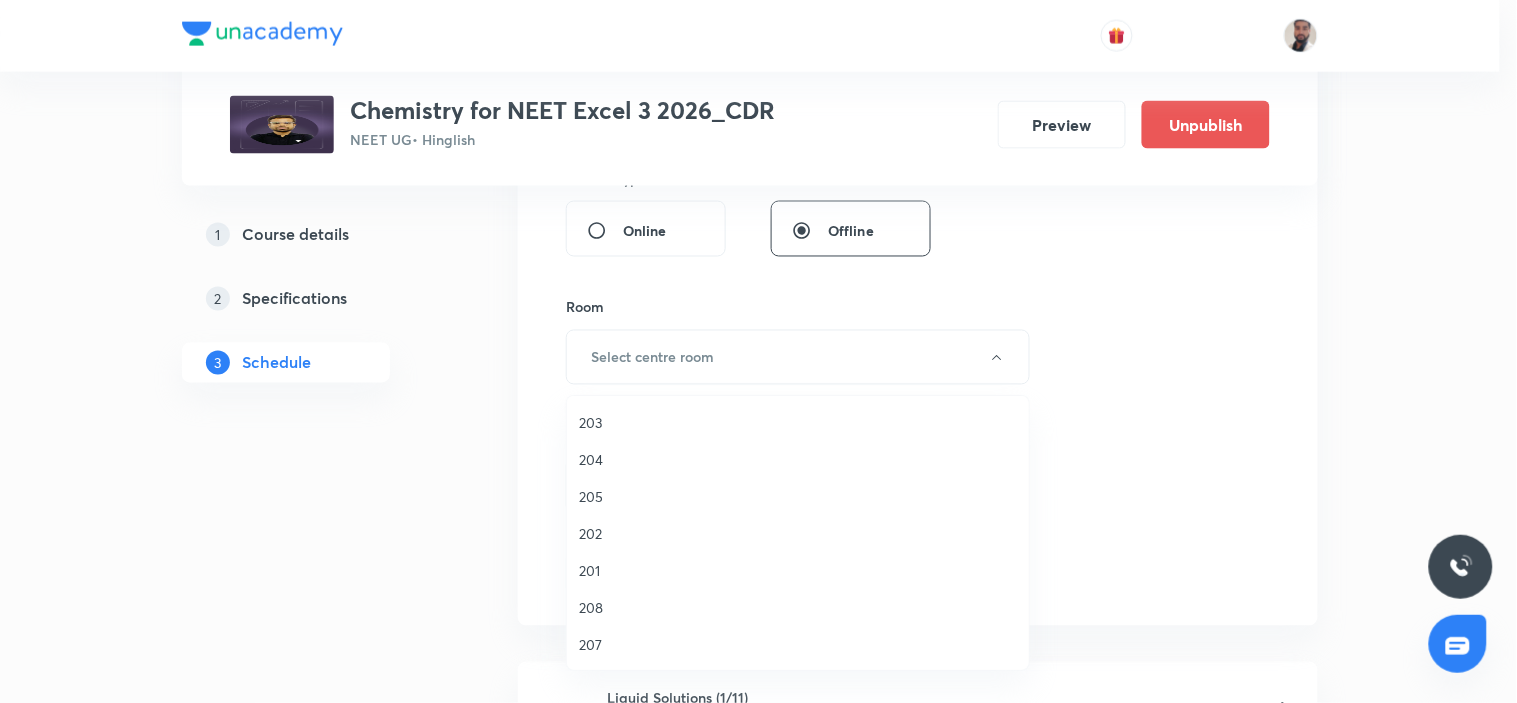 click on "204" at bounding box center (798, 459) 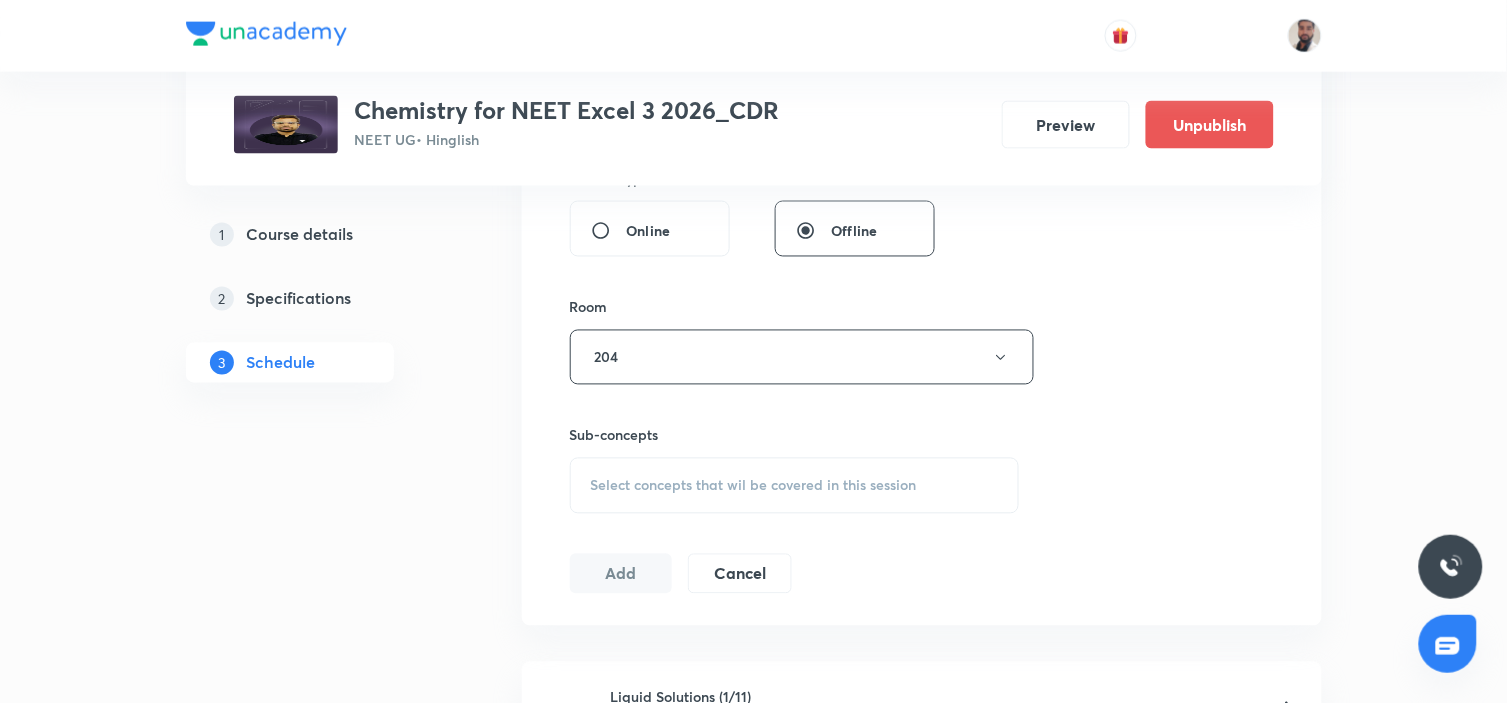 click on "Select concepts that wil be covered in this session" at bounding box center (795, 486) 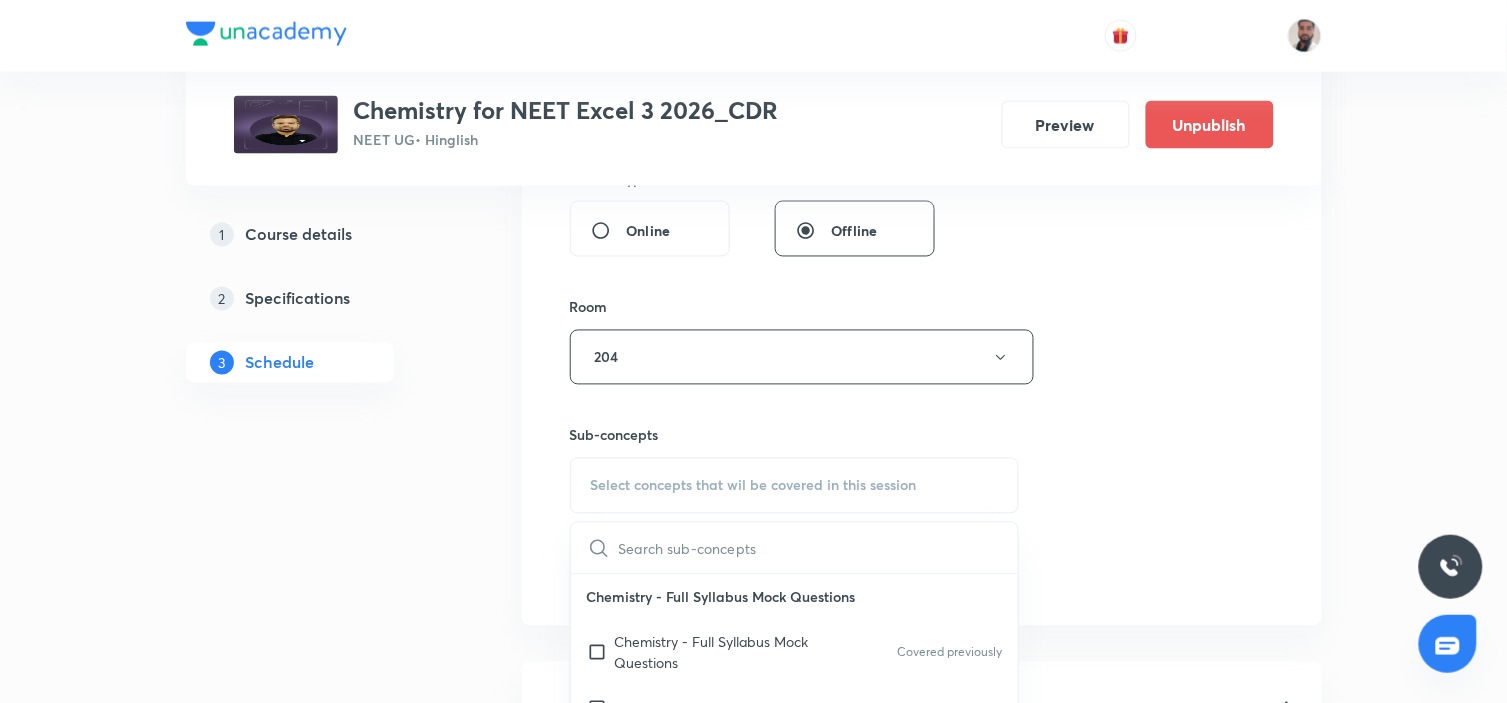 scroll, scrollTop: 888, scrollLeft: 0, axis: vertical 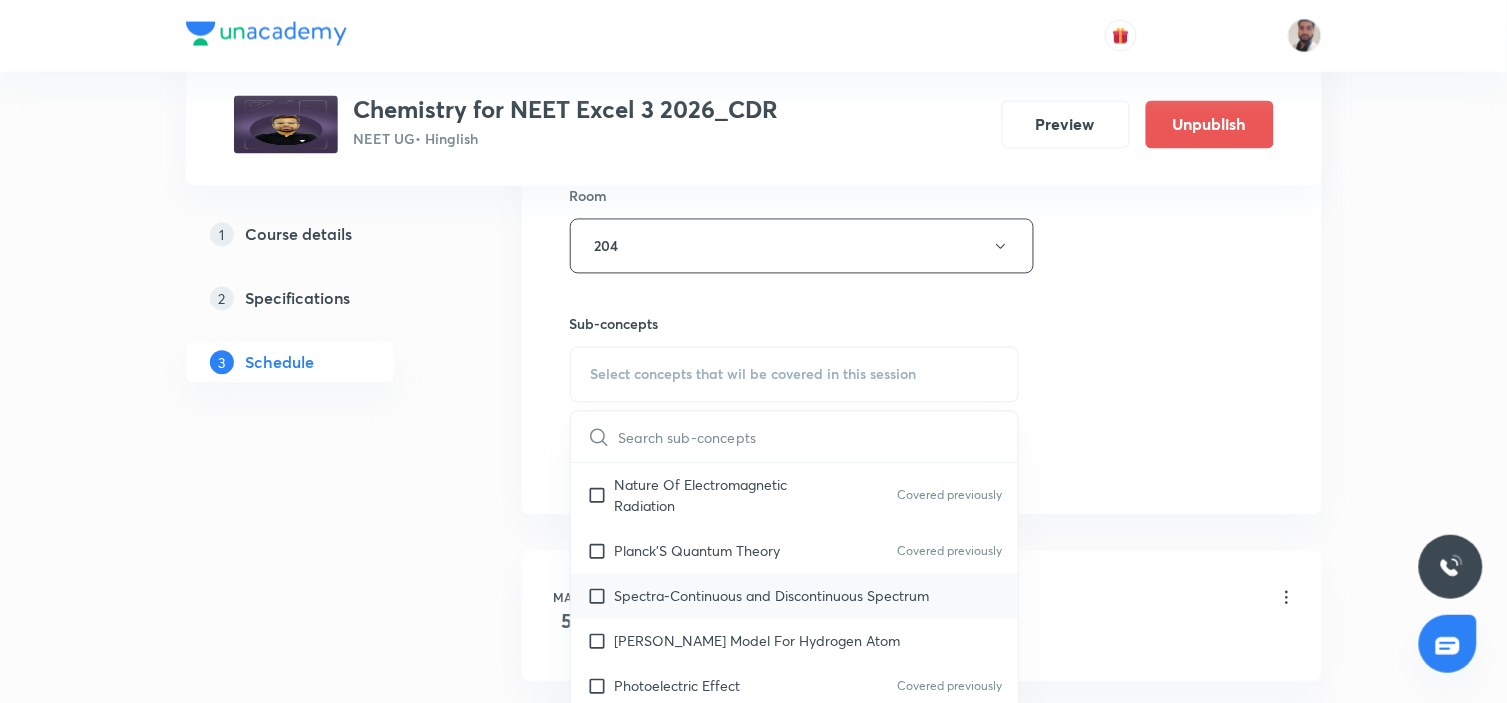 click on "Spectra-Continuous and Discontinuous Spectrum" at bounding box center [772, 596] 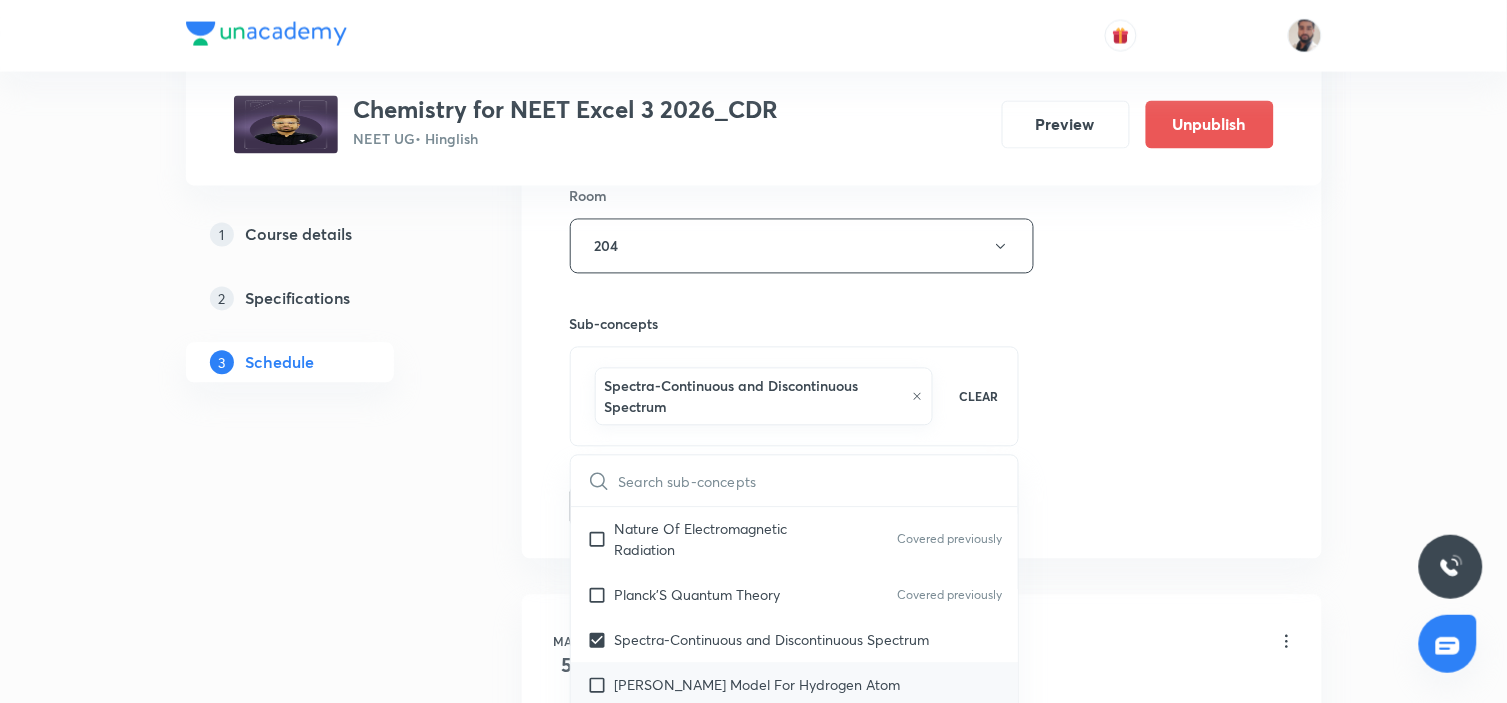 click on "Bohr’s Model For Hydrogen Atom" at bounding box center (795, 685) 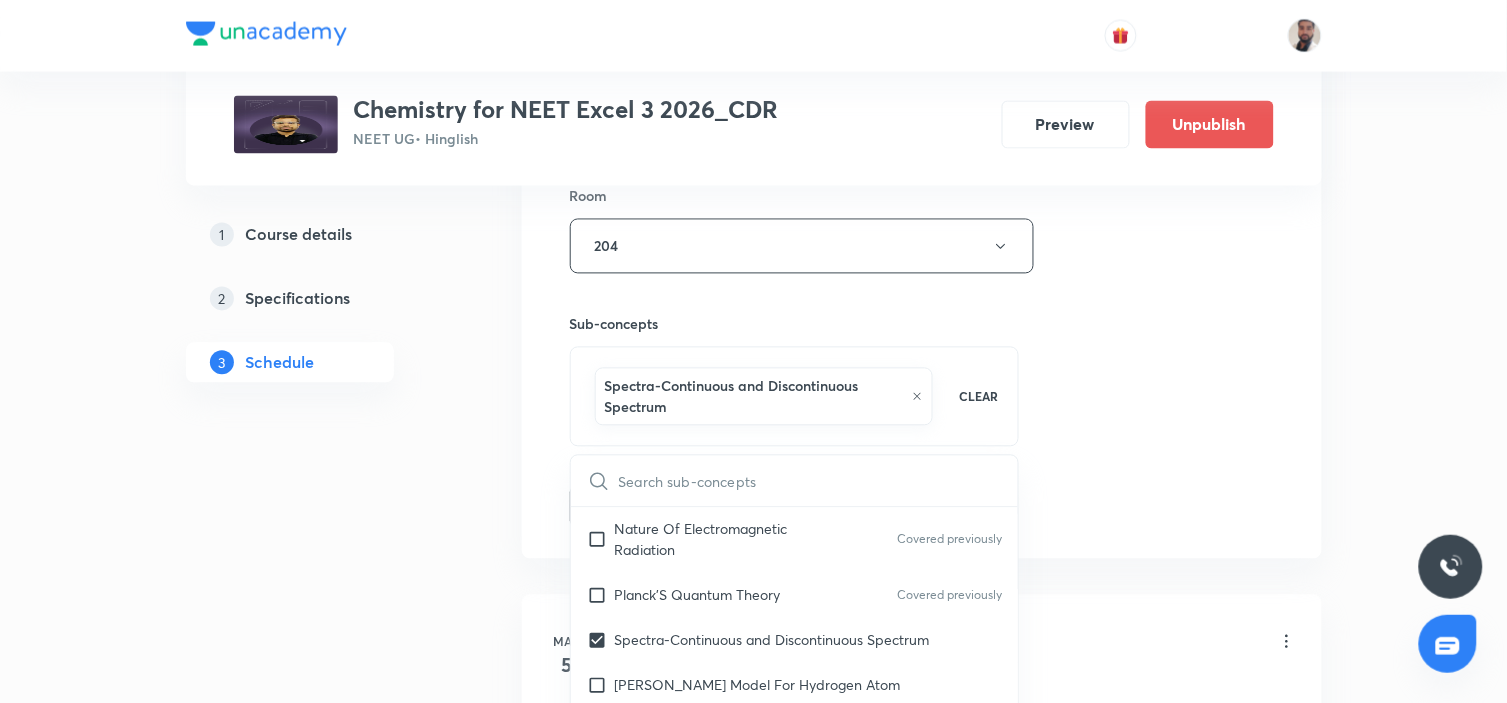 checkbox on "true" 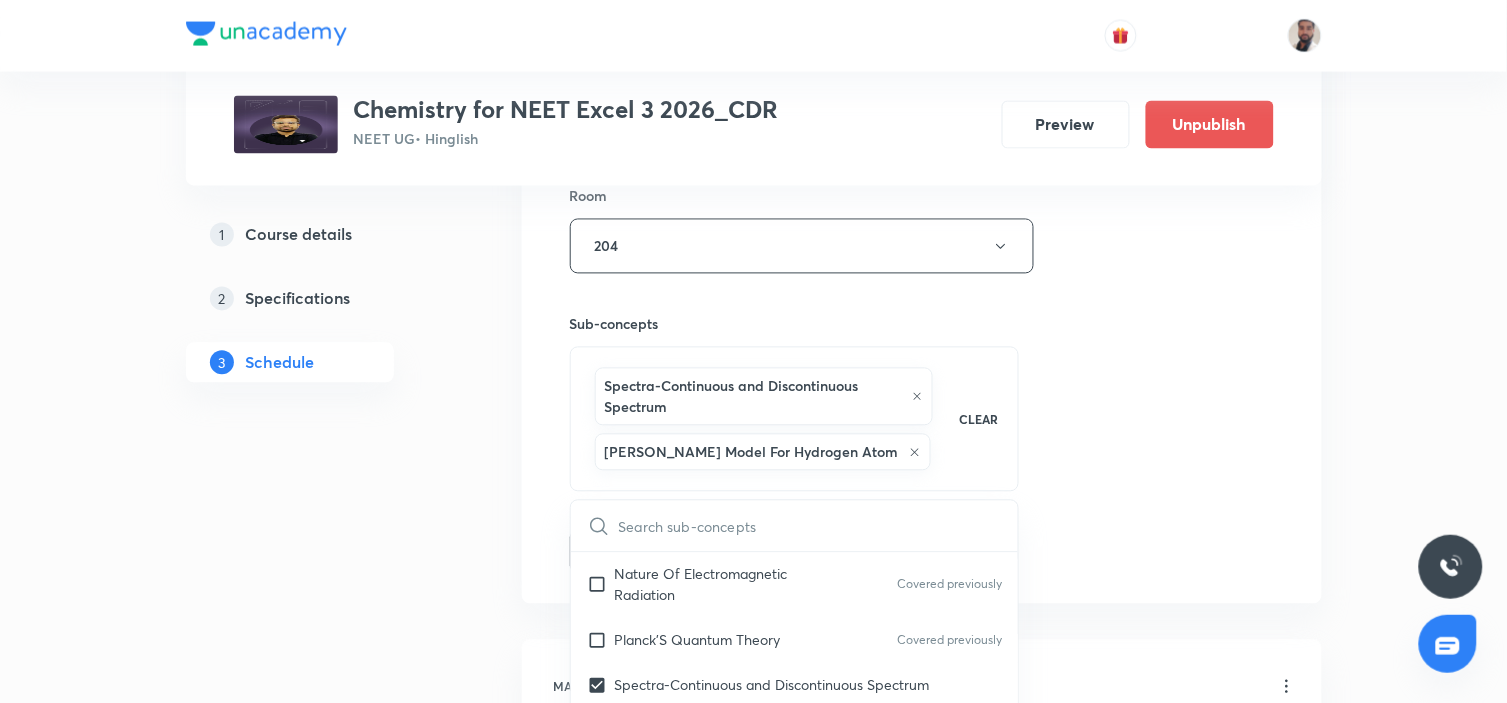 click on "1 Course details 2 Specifications 3 Schedule" at bounding box center (322, 4446) 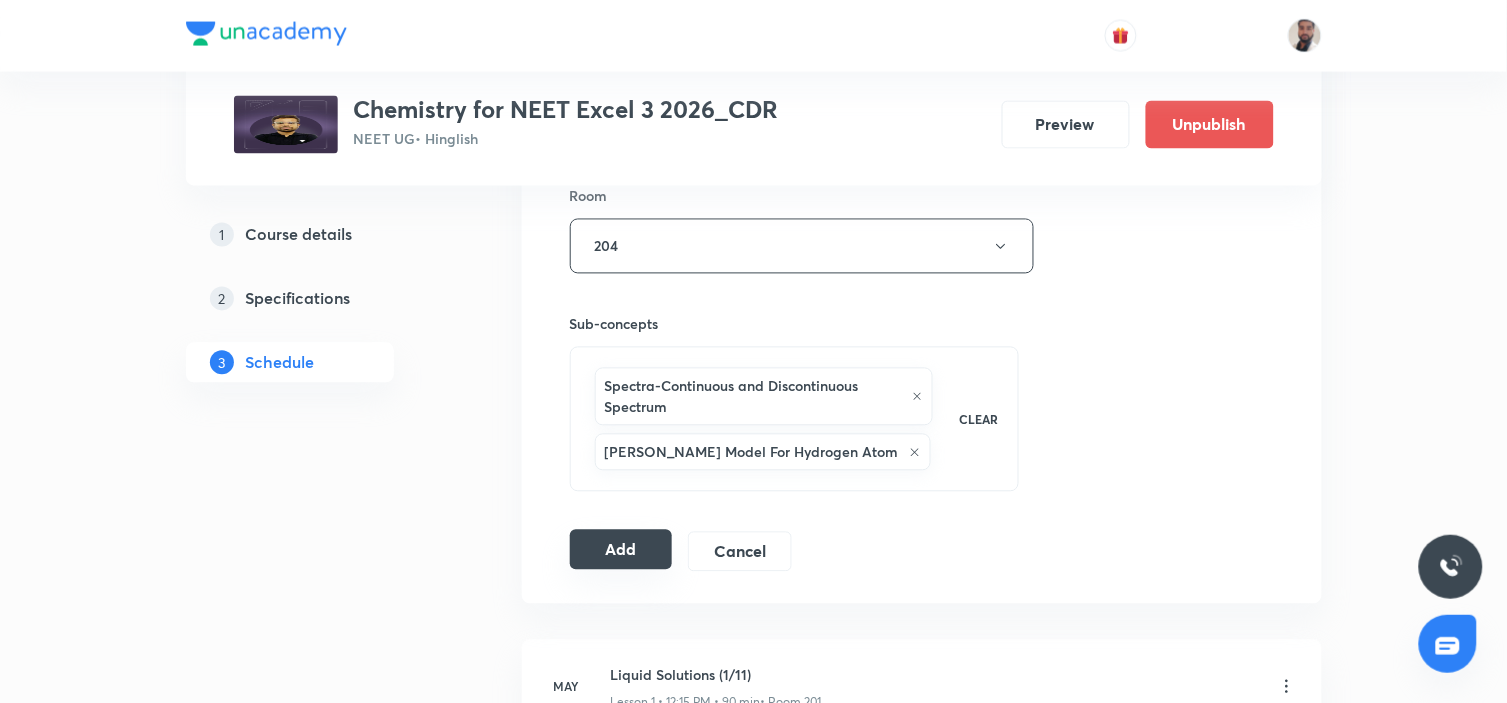 click on "Add" at bounding box center [621, 550] 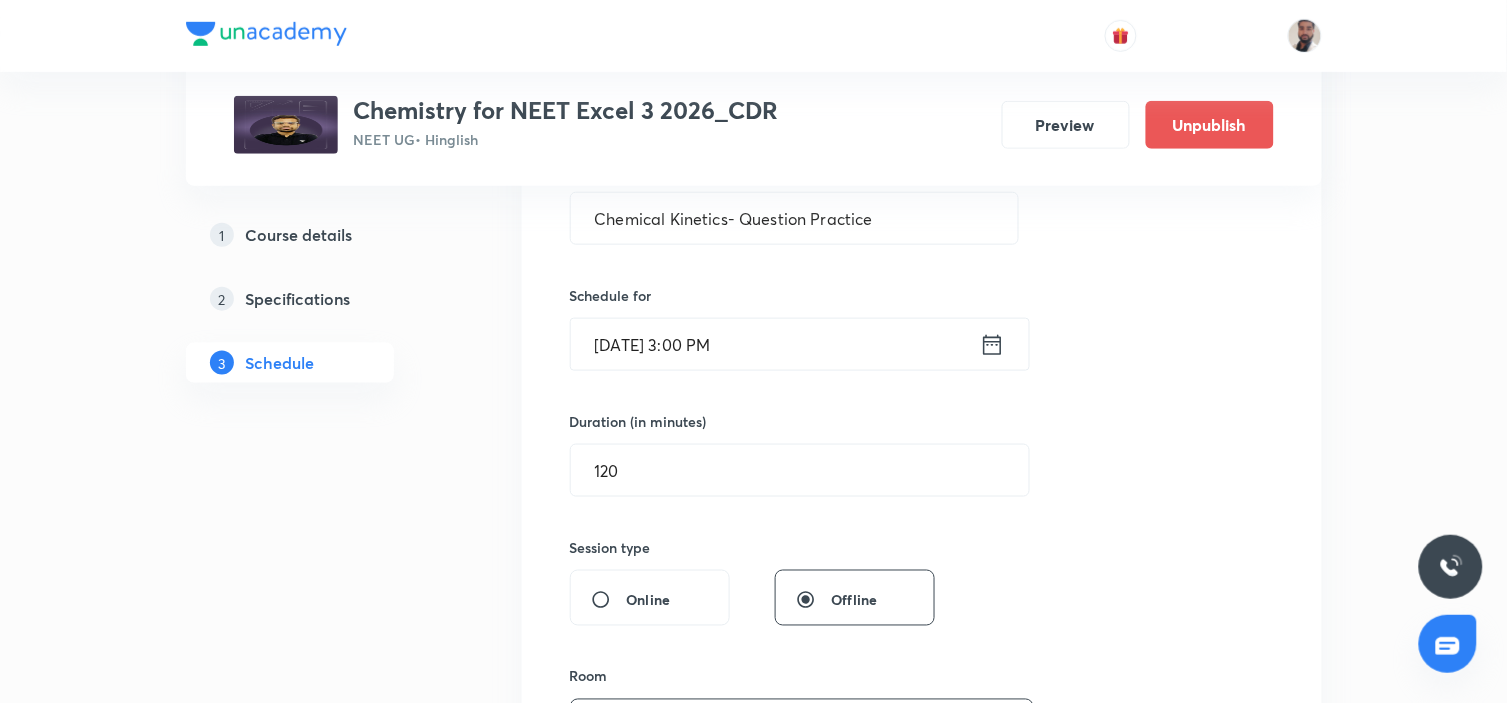 scroll, scrollTop: 507, scrollLeft: 0, axis: vertical 